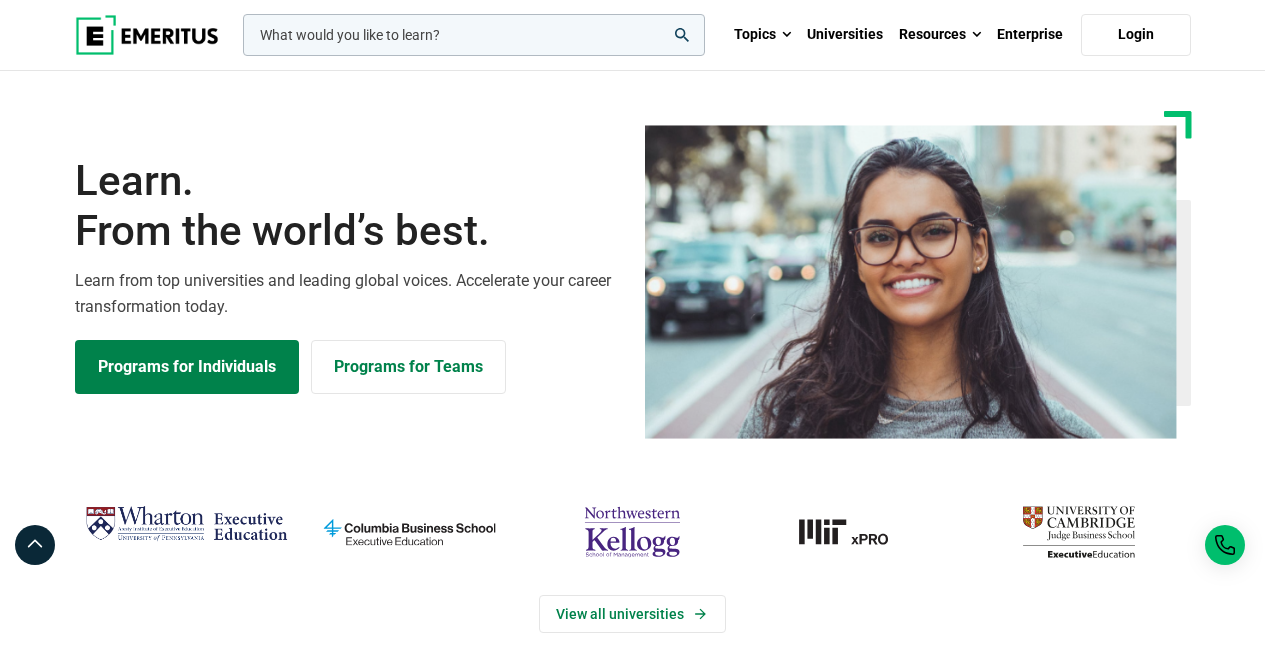 scroll, scrollTop: 0, scrollLeft: 0, axis: both 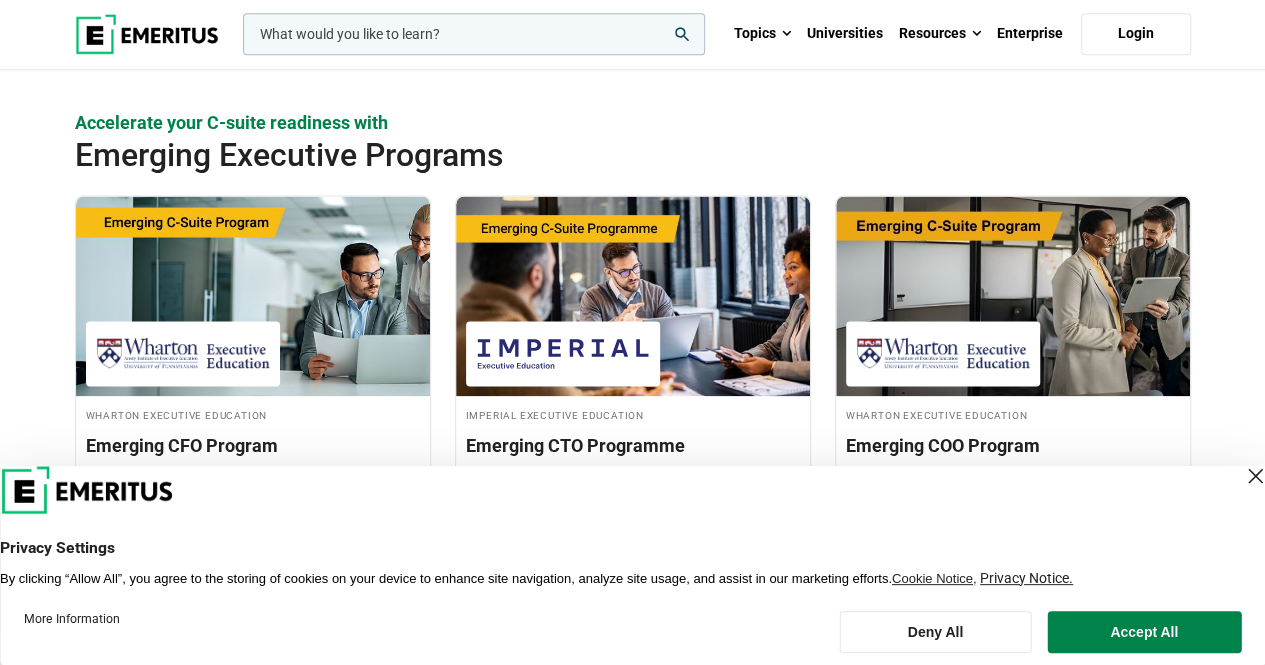 click at bounding box center (1255, 476) 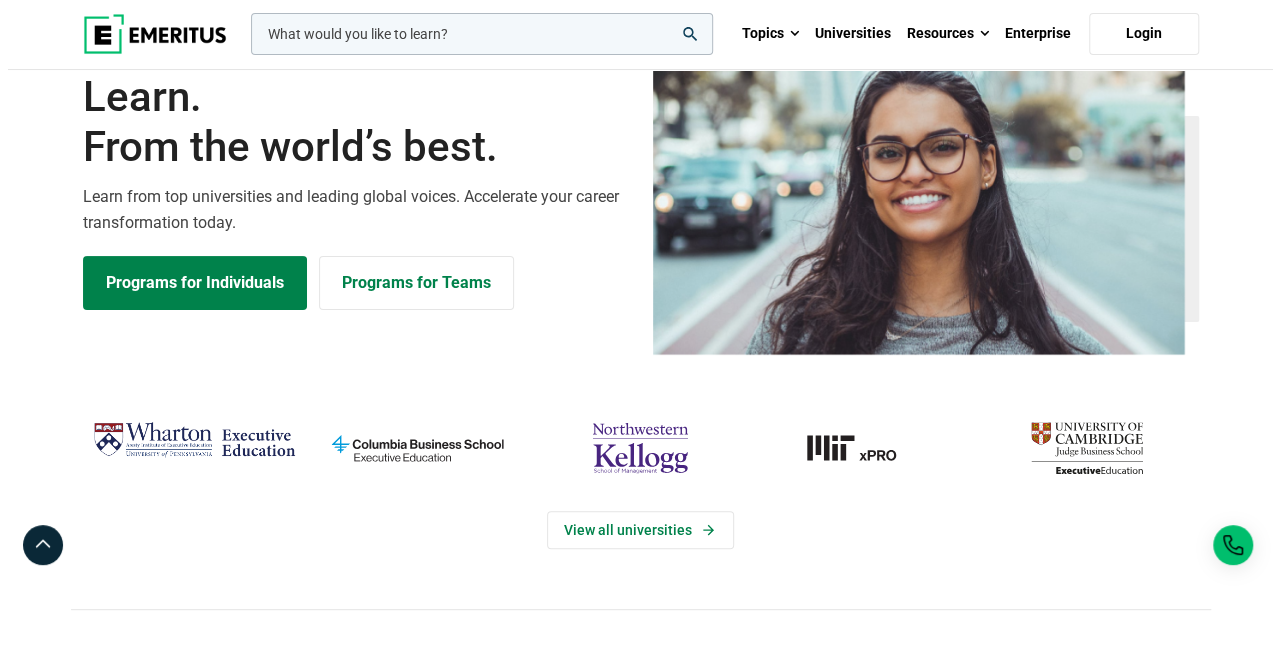 scroll, scrollTop: 0, scrollLeft: 0, axis: both 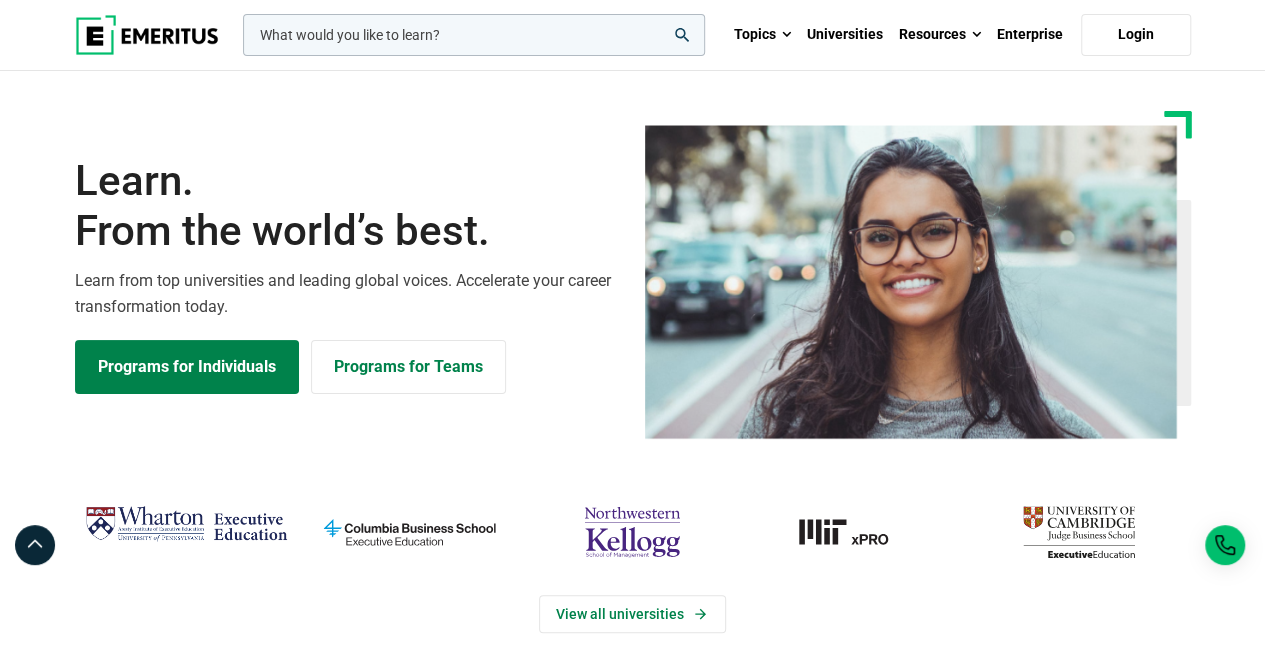 click at bounding box center (474, 35) 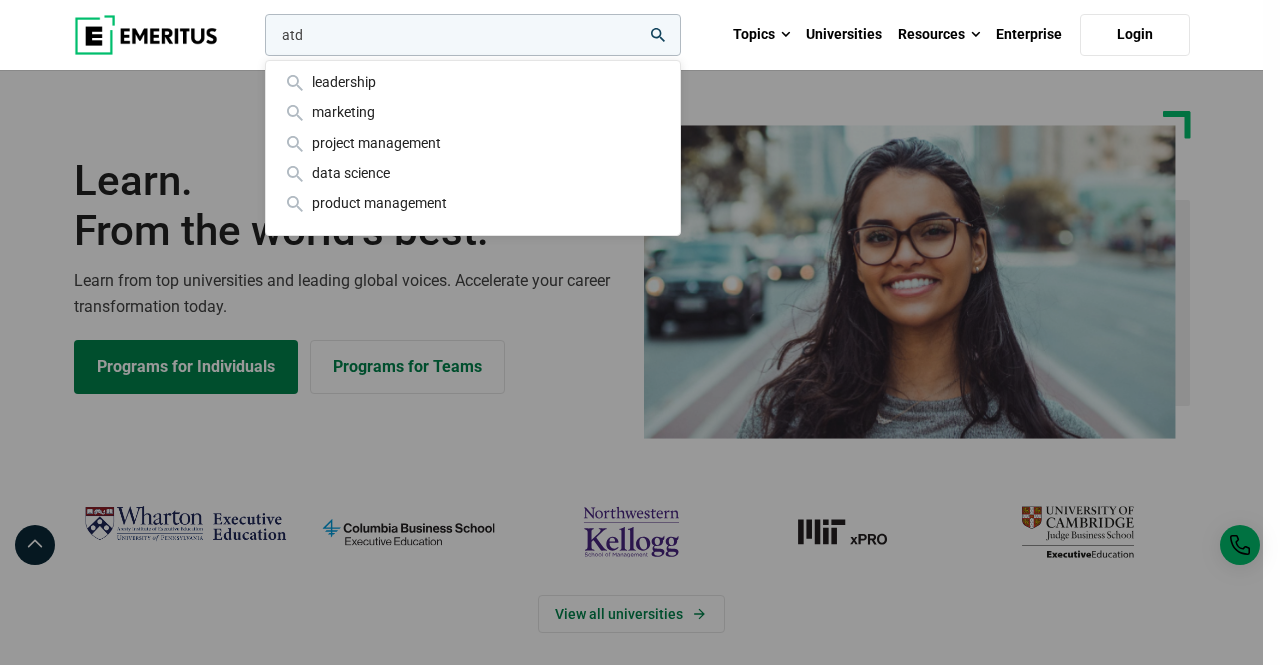 type on "atd" 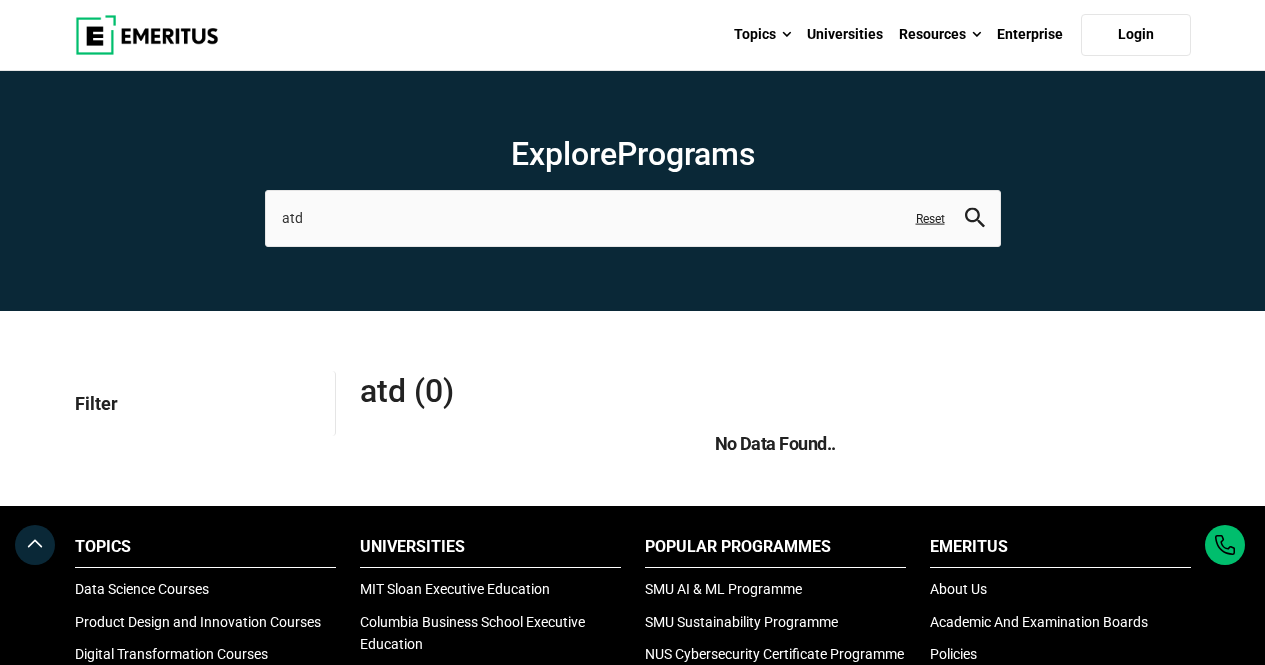scroll, scrollTop: 0, scrollLeft: 0, axis: both 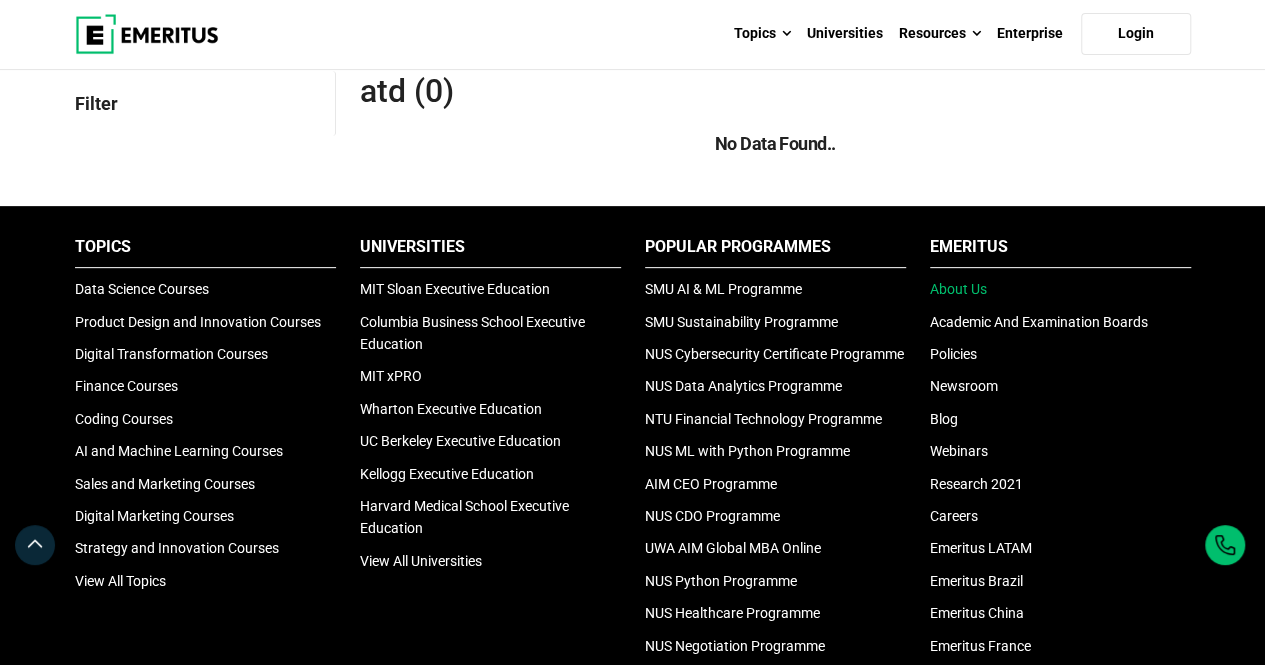 click on "About Us" at bounding box center [958, 289] 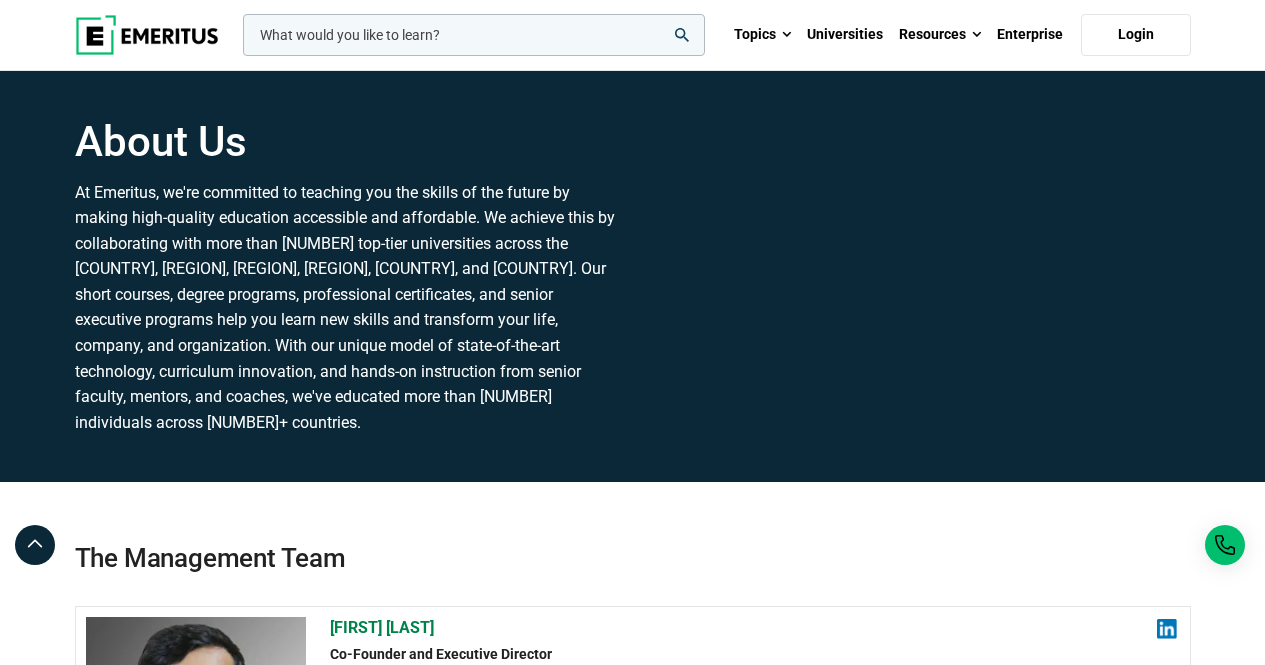 scroll, scrollTop: 0, scrollLeft: 0, axis: both 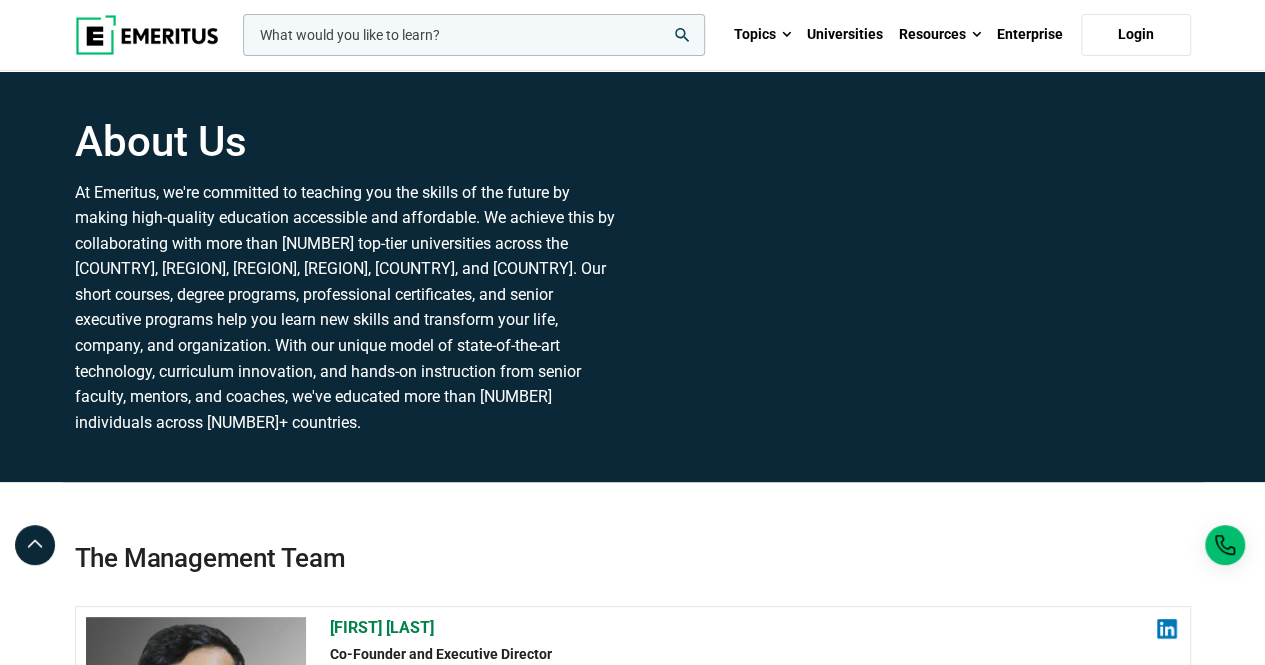 click at bounding box center (147, 35) 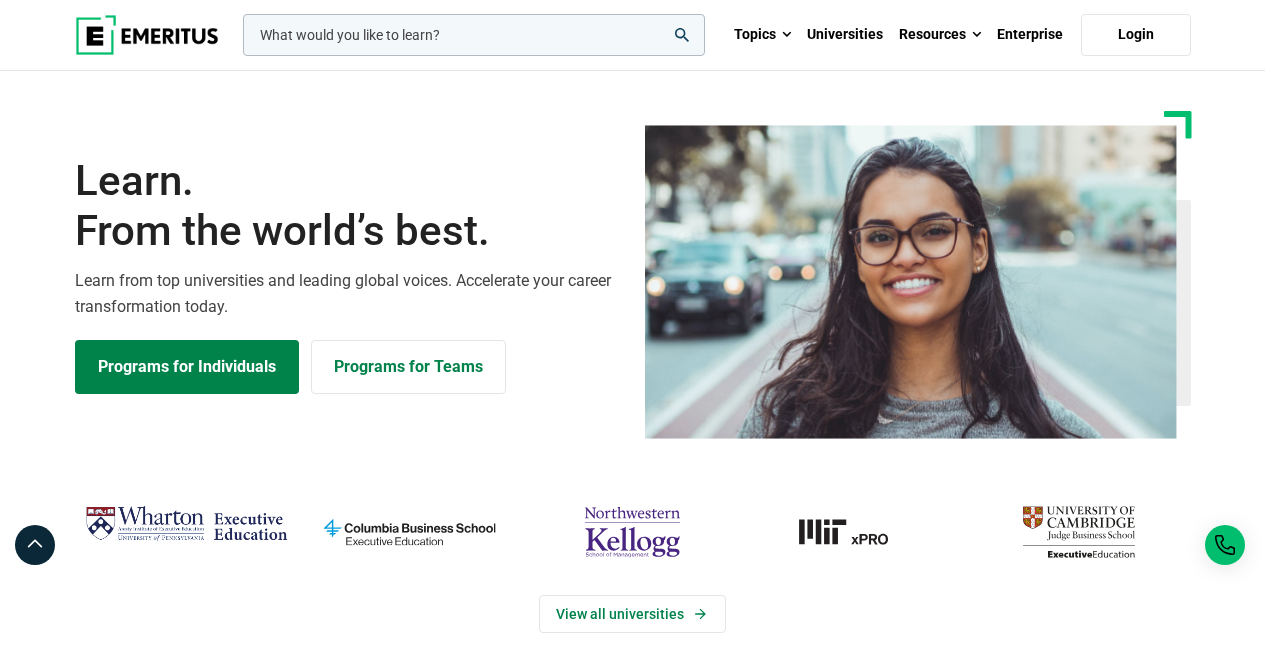 scroll, scrollTop: 0, scrollLeft: 0, axis: both 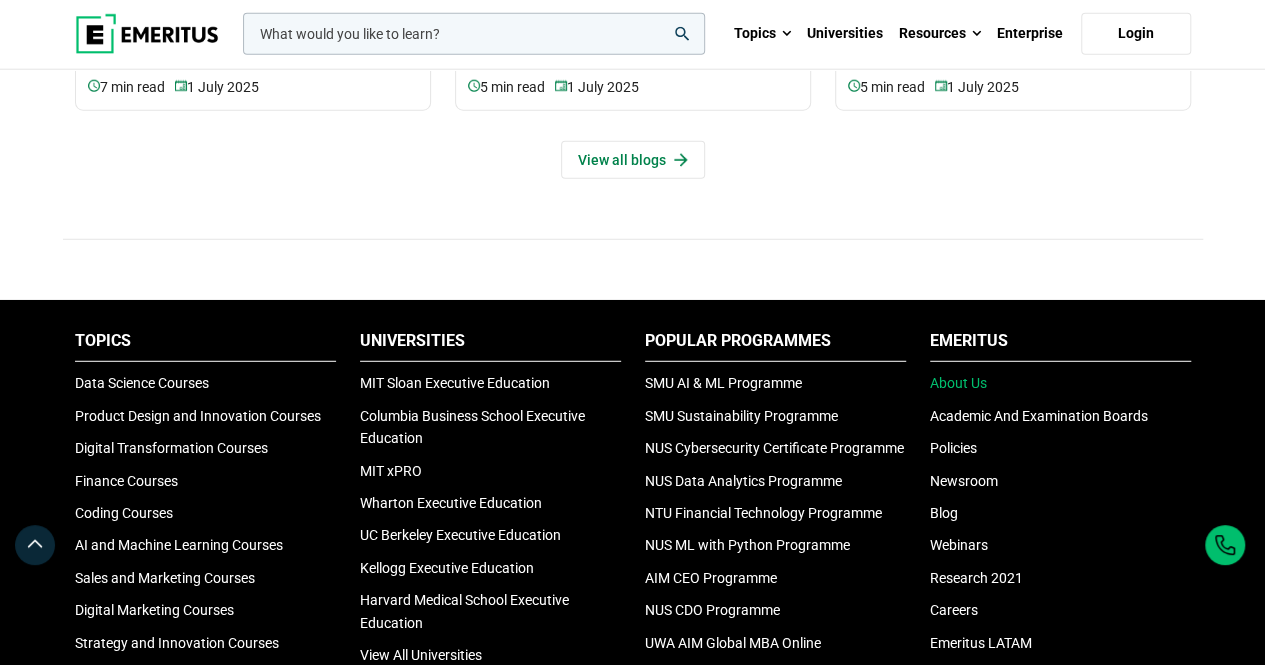 click on "About Us" at bounding box center (958, 383) 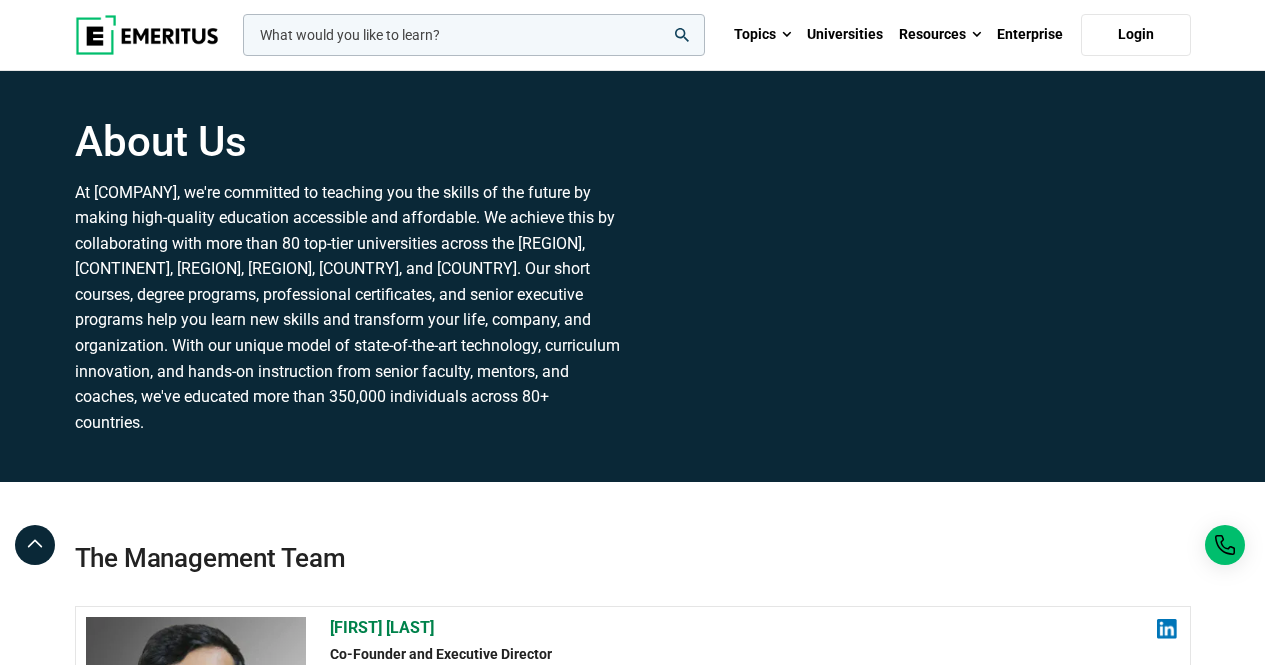 scroll, scrollTop: 0, scrollLeft: 0, axis: both 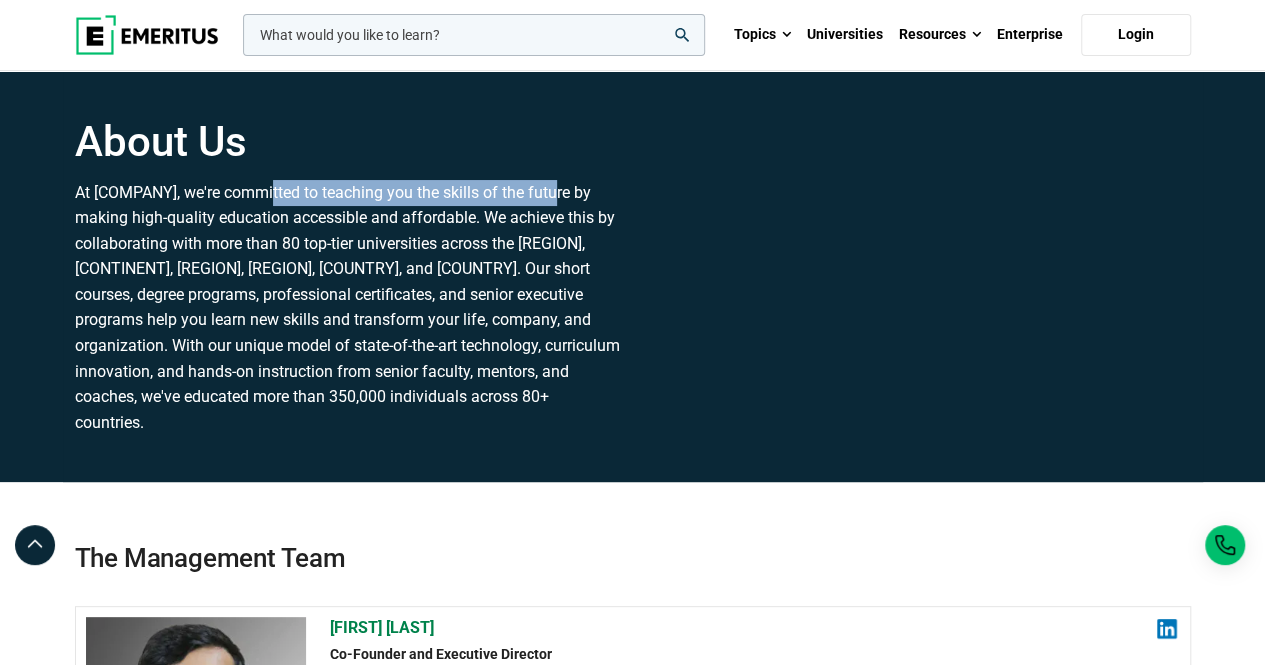 drag, startPoint x: 259, startPoint y: 206, endPoint x: 542, endPoint y: 201, distance: 283.04416 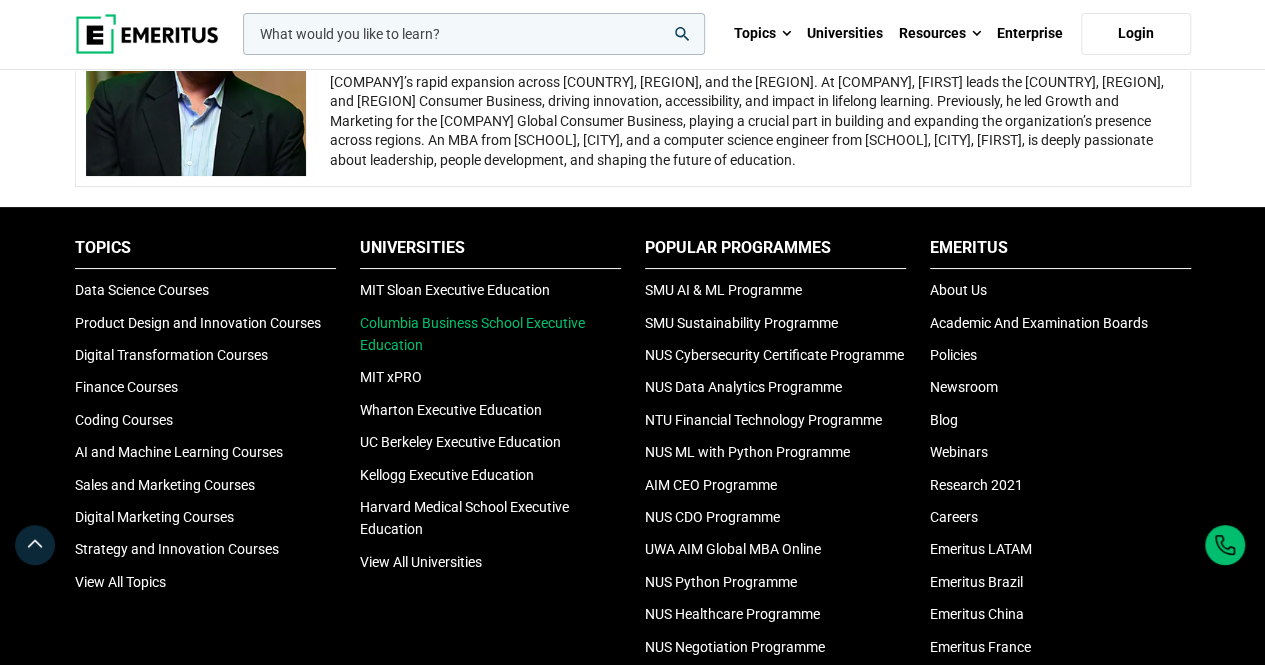 scroll, scrollTop: 3900, scrollLeft: 0, axis: vertical 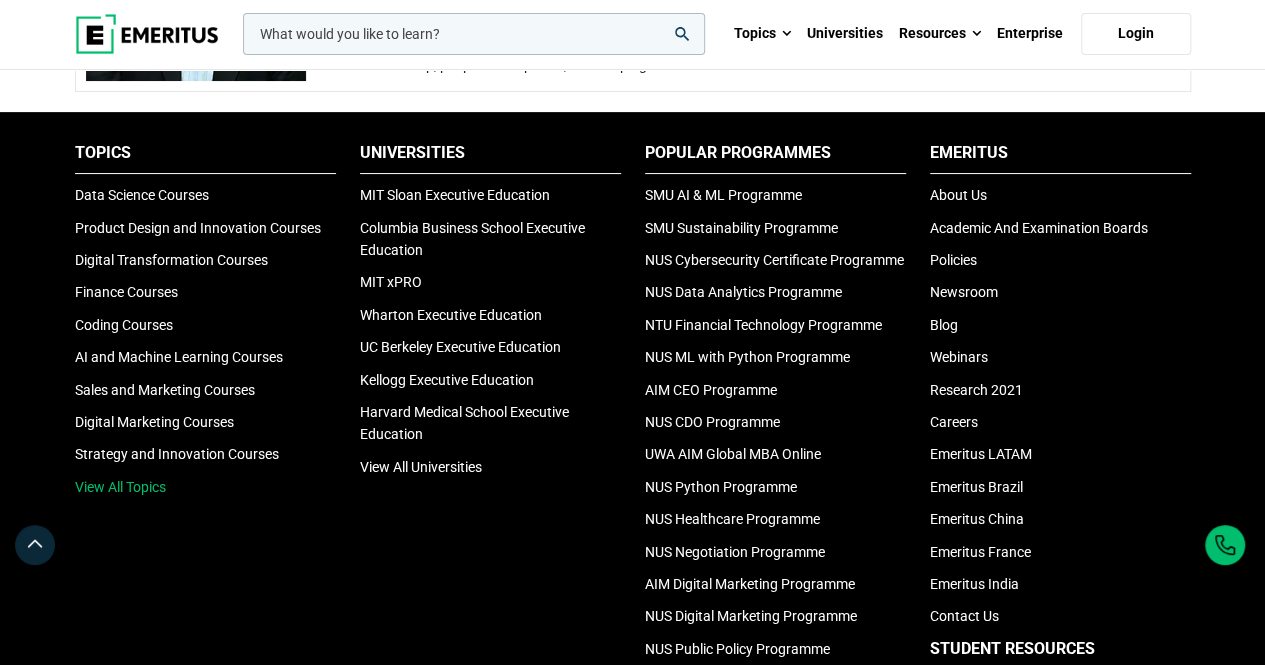 click on "View All Topics" at bounding box center (120, 487) 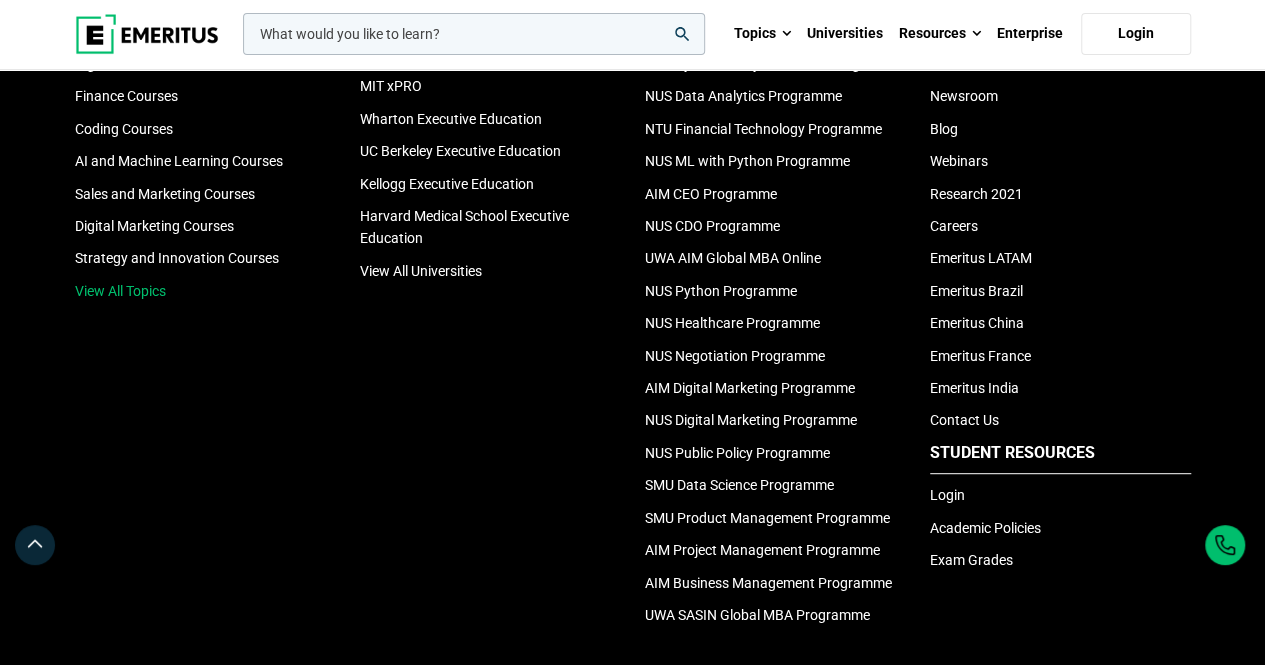 scroll, scrollTop: 4100, scrollLeft: 0, axis: vertical 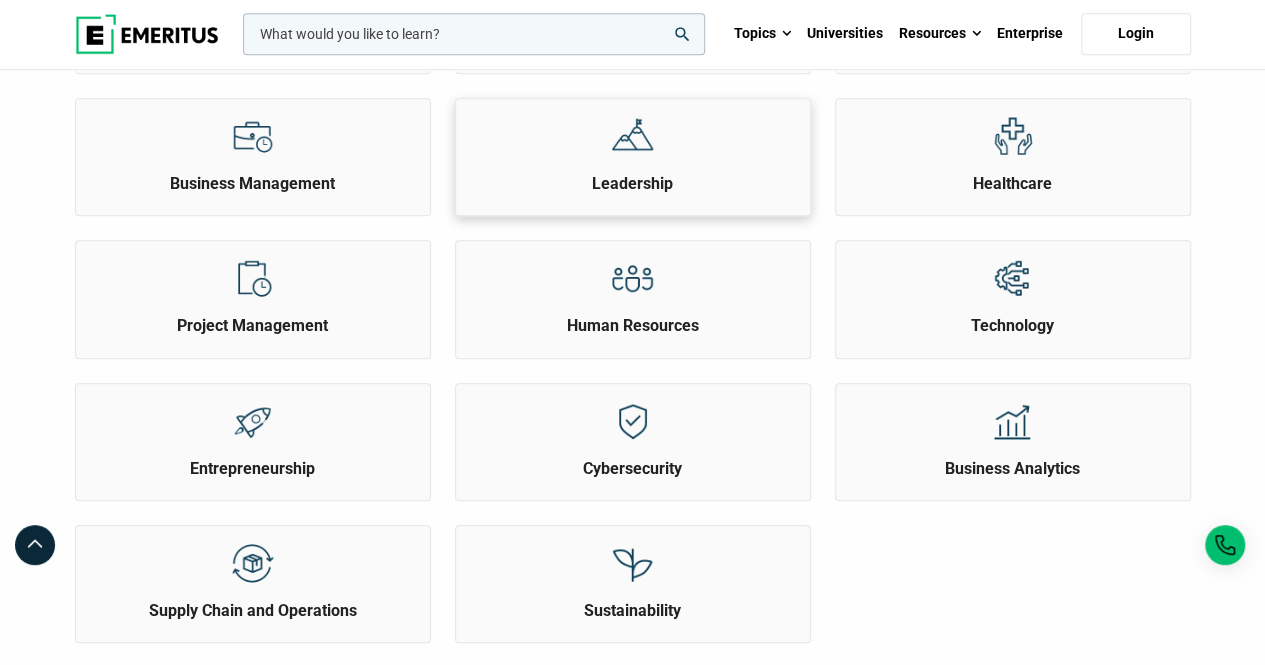 click at bounding box center (632, 136) 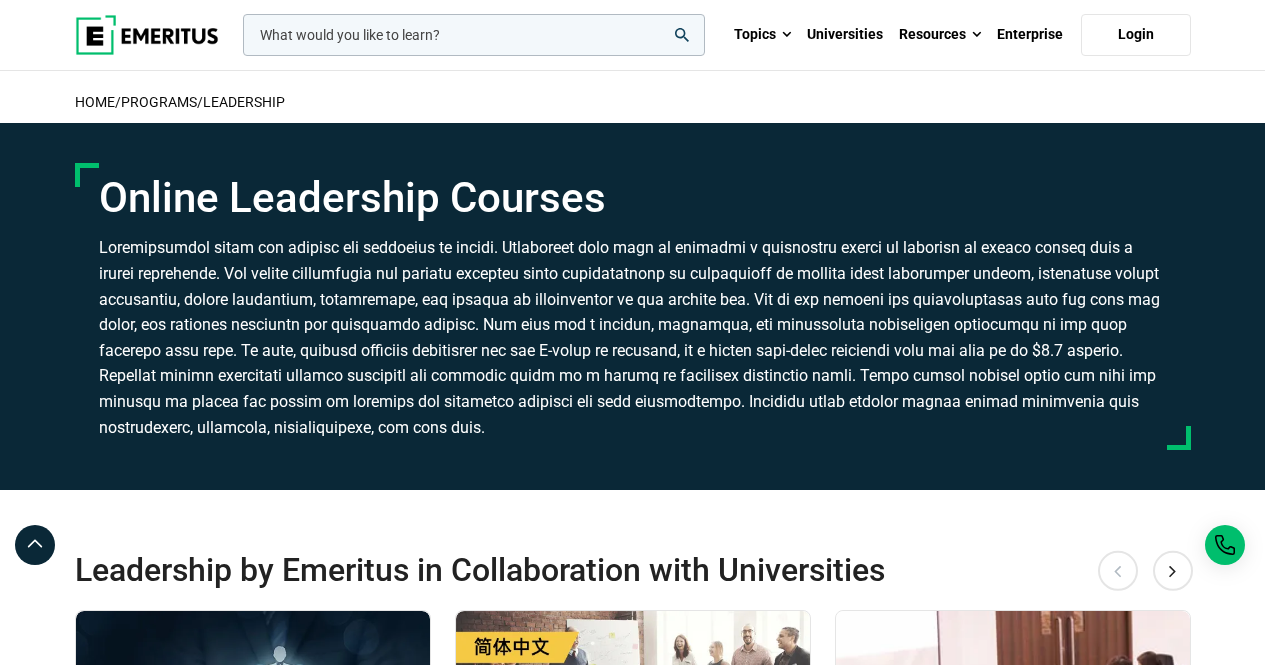 scroll, scrollTop: 0, scrollLeft: 0, axis: both 